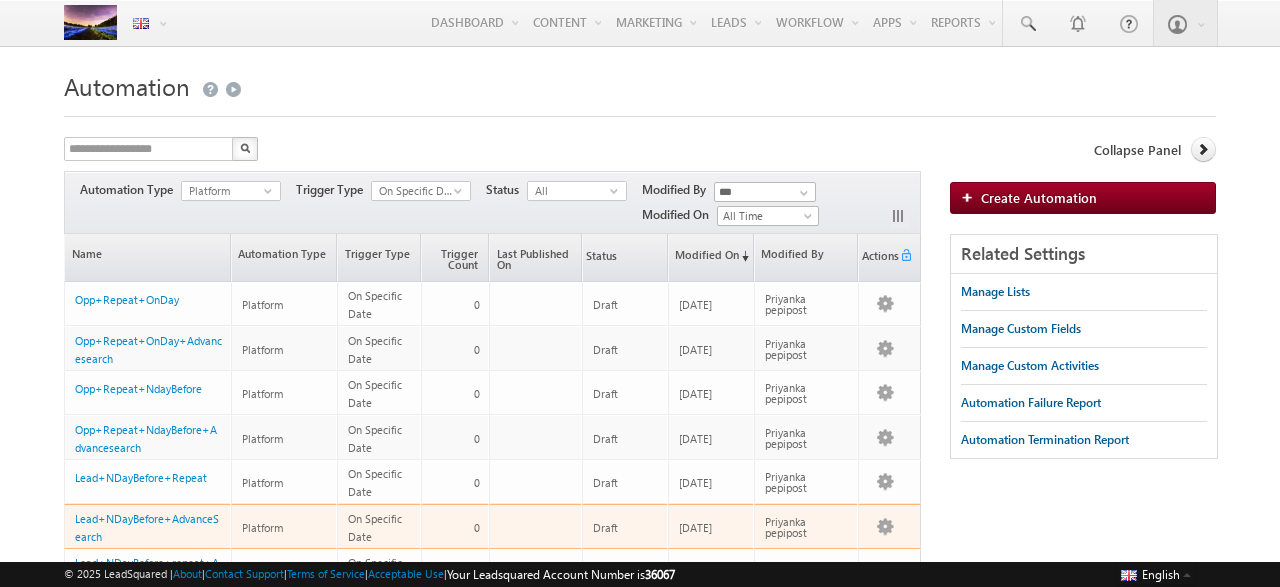scroll, scrollTop: 0, scrollLeft: 0, axis: both 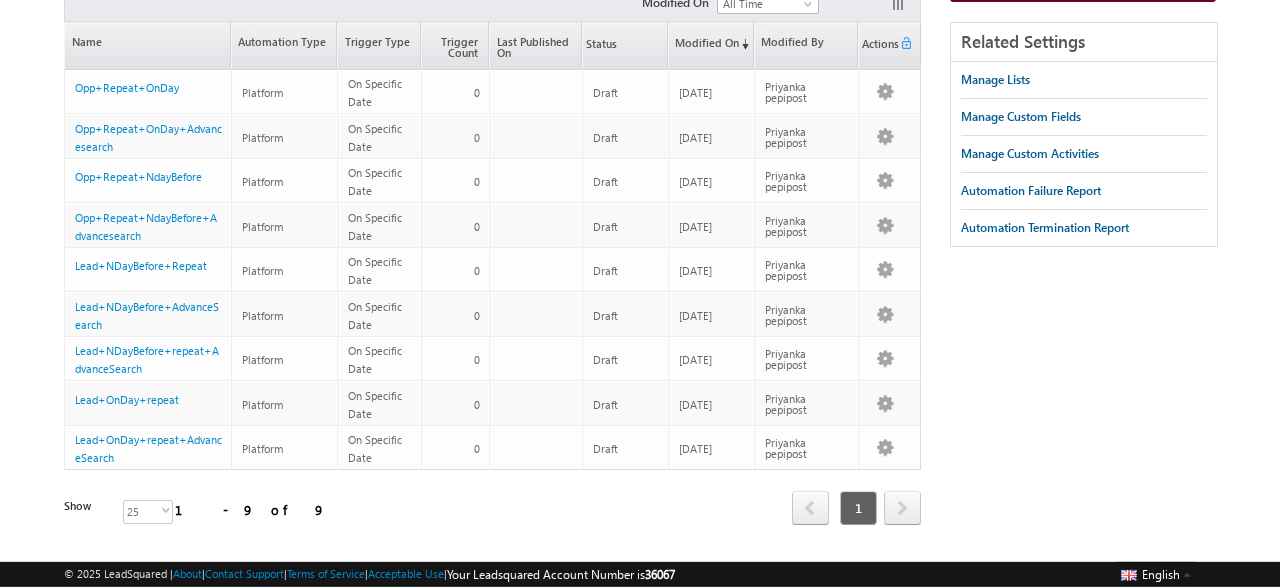 click on "Menu
English    English Española latina हिंदी Bahasa Indonesia Português Tiếng Việt
Priyanka pepipost
nka.b" at bounding box center (640, 216) 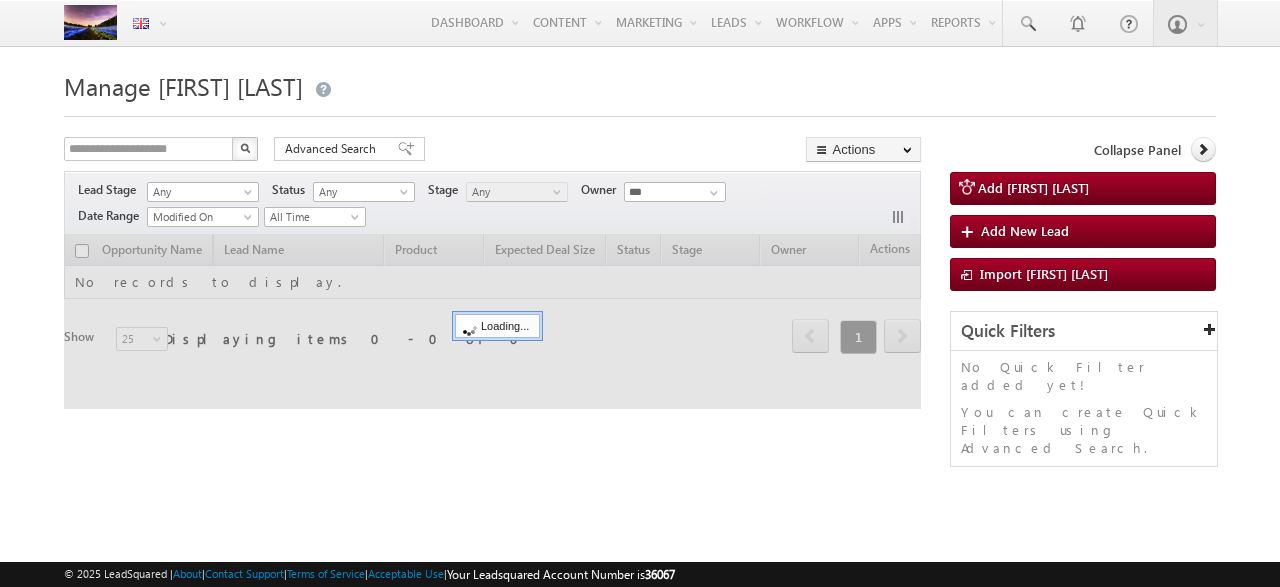 scroll, scrollTop: 0, scrollLeft: 0, axis: both 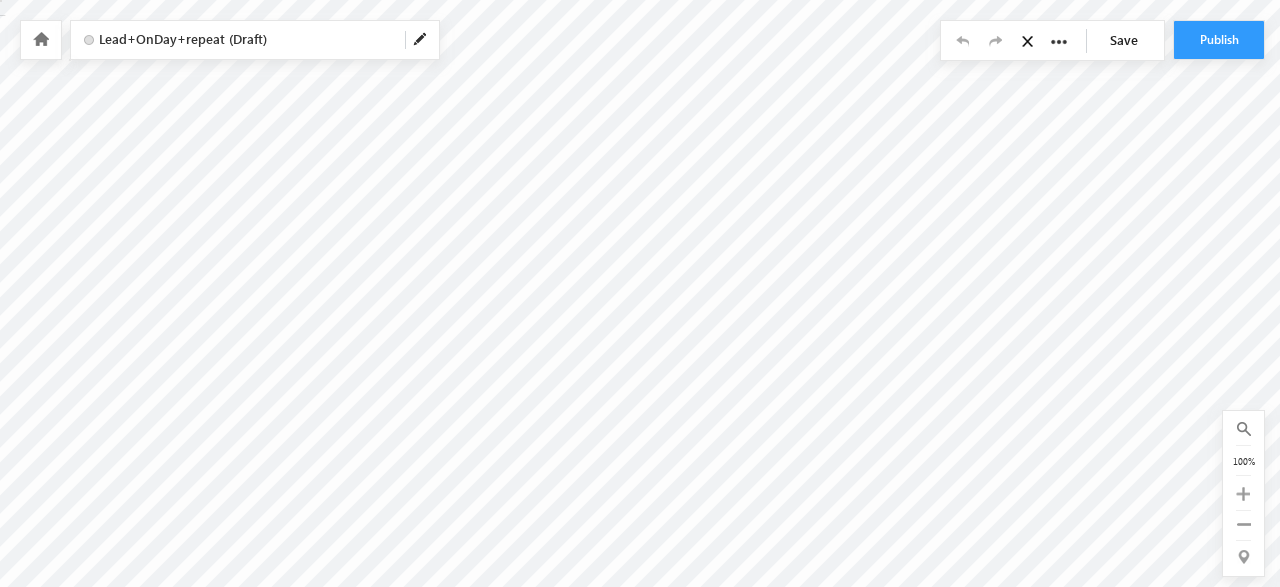 type on "********" 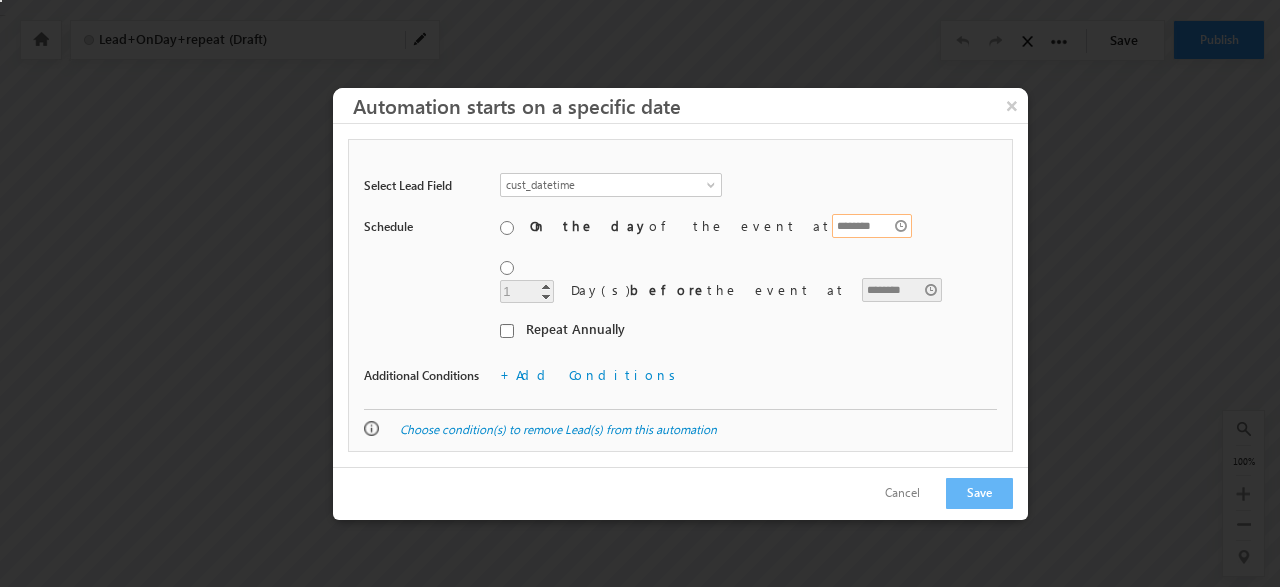 click on "********" at bounding box center (872, 226) 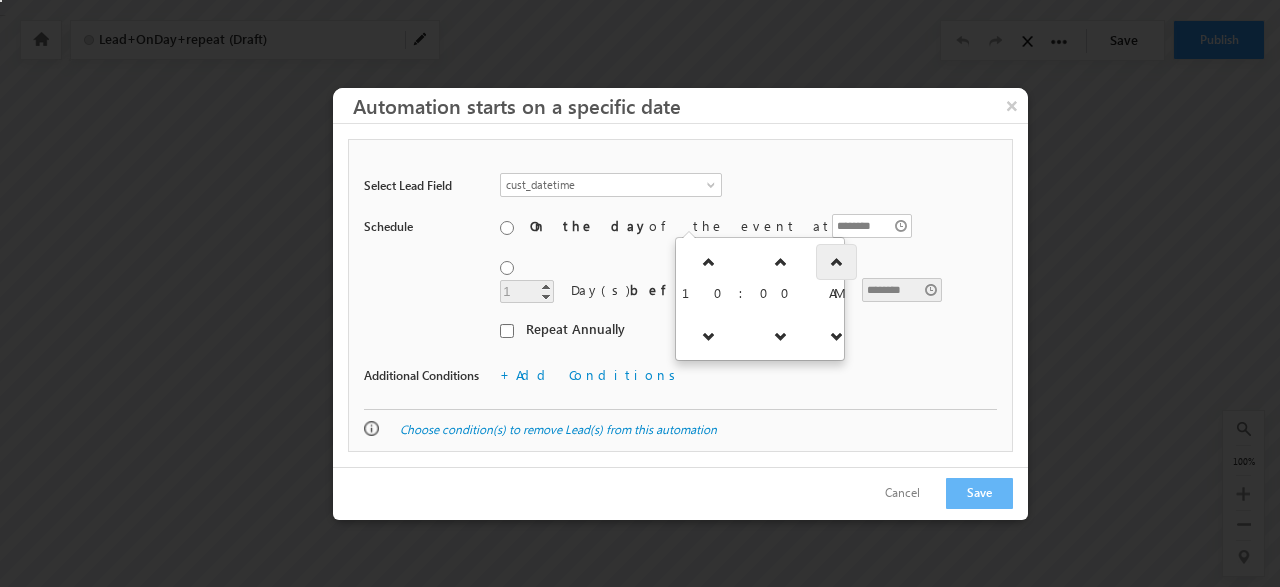 click at bounding box center (836, 262) 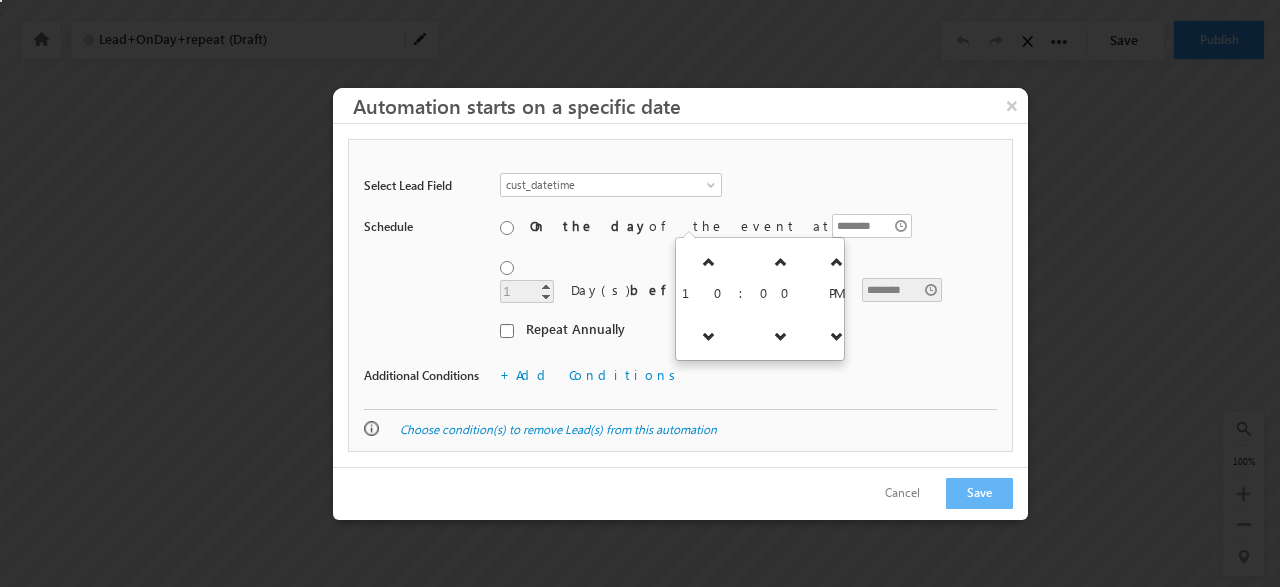 click on "**********" at bounding box center [680, 274] 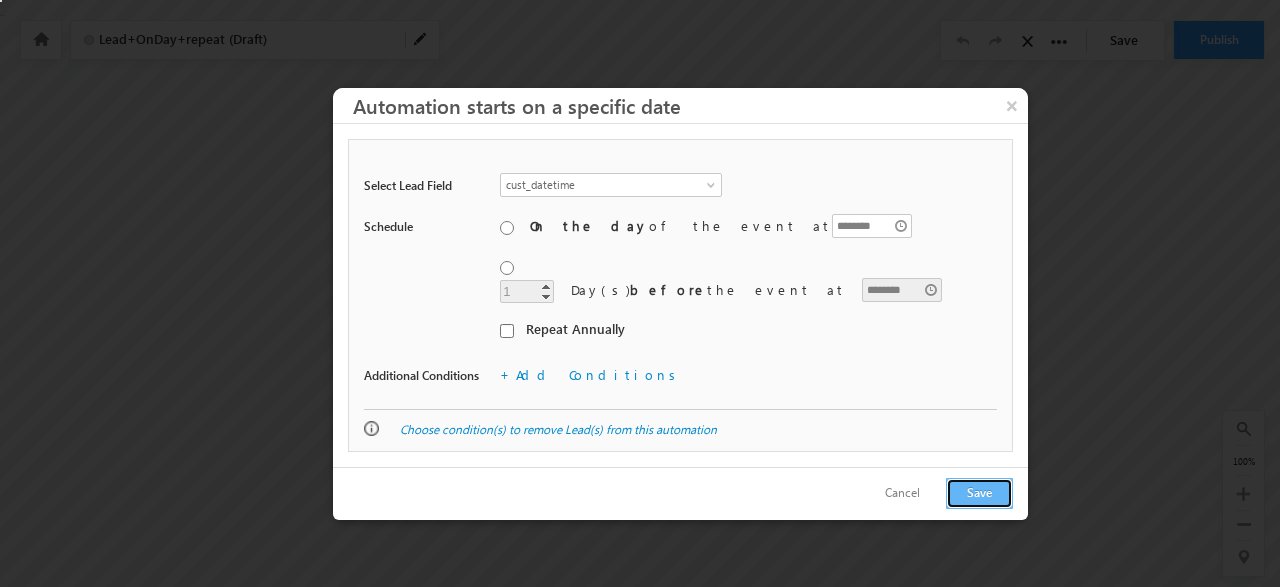 click on "Save" at bounding box center (979, 493) 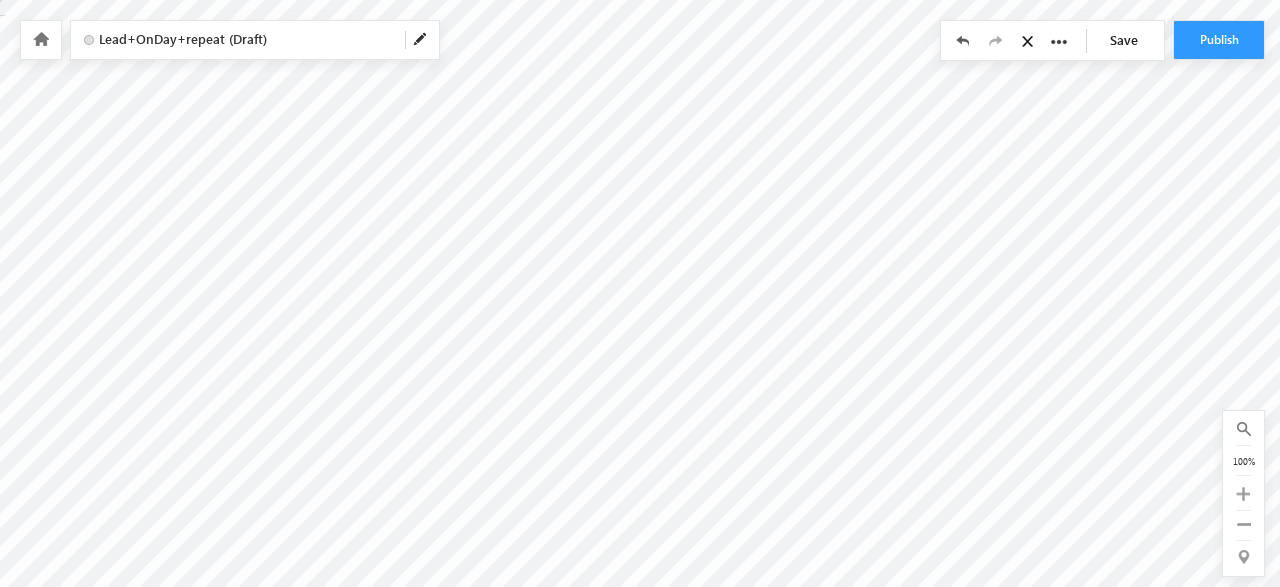 click on "Save" at bounding box center (1129, 40) 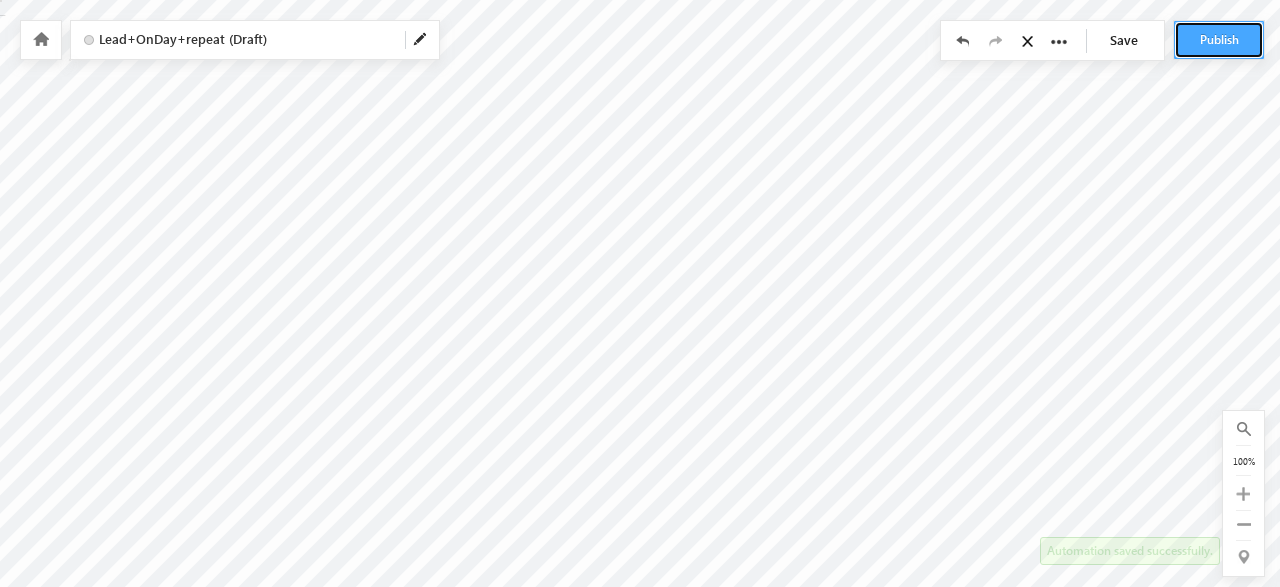click on "Publish" at bounding box center (1219, 40) 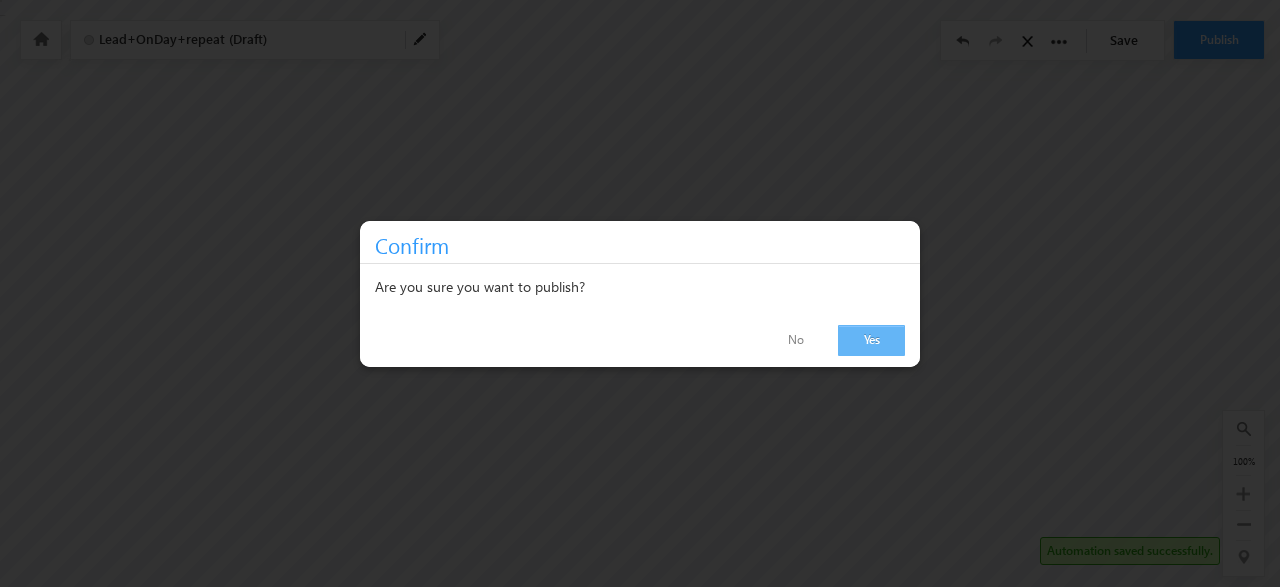 click on "Yes" at bounding box center (871, 340) 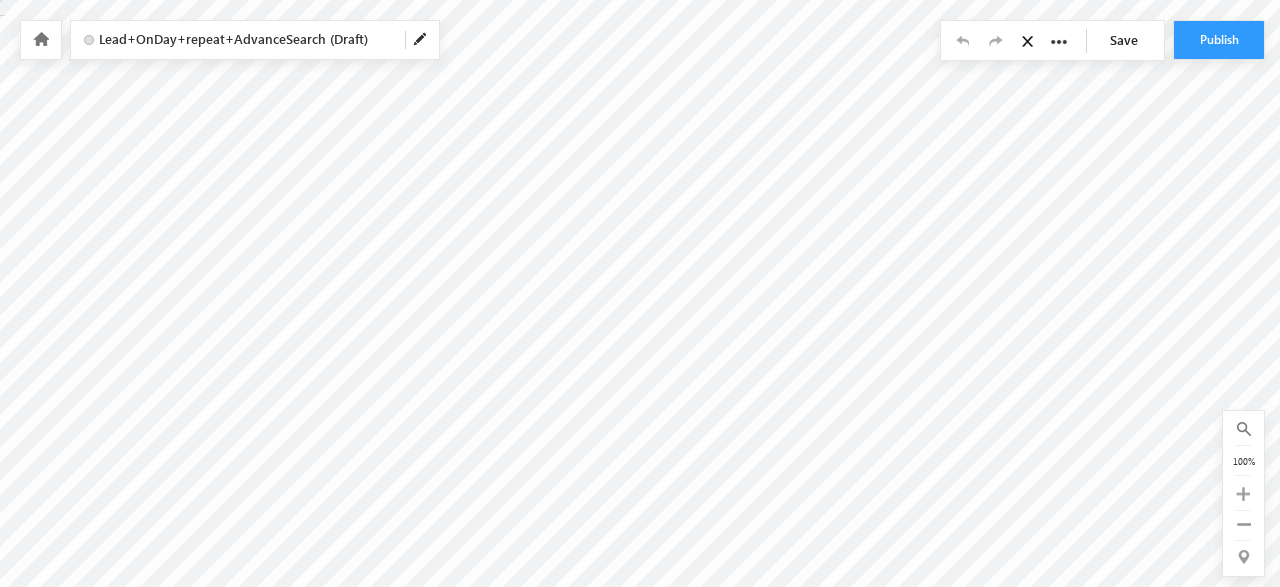 scroll, scrollTop: 0, scrollLeft: 0, axis: both 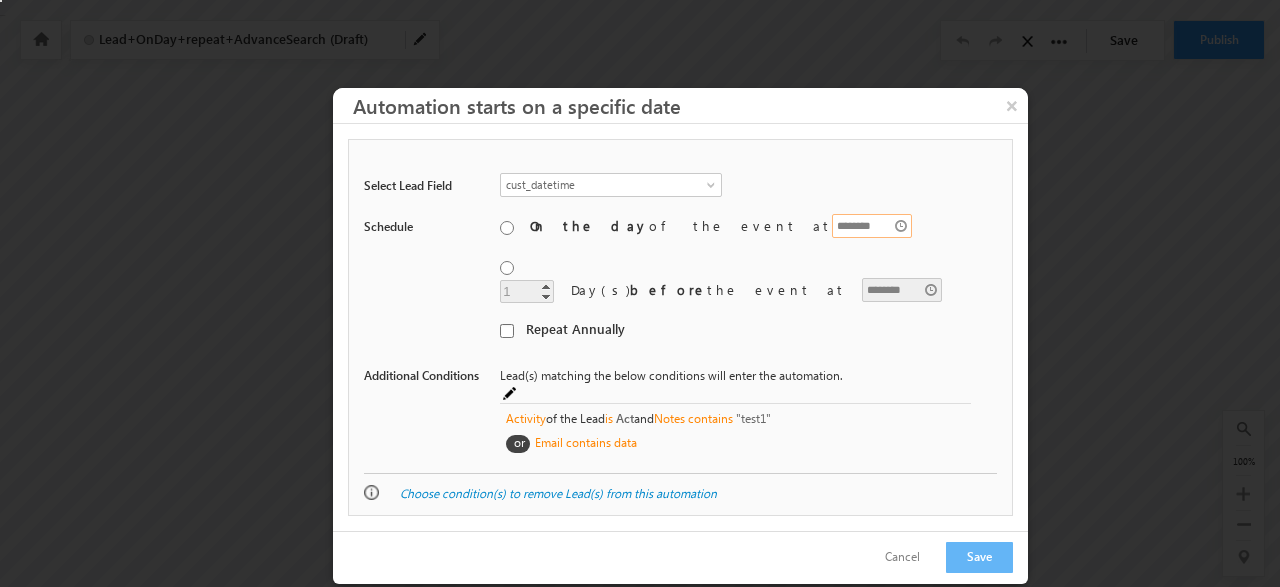 click on "********" at bounding box center [872, 226] 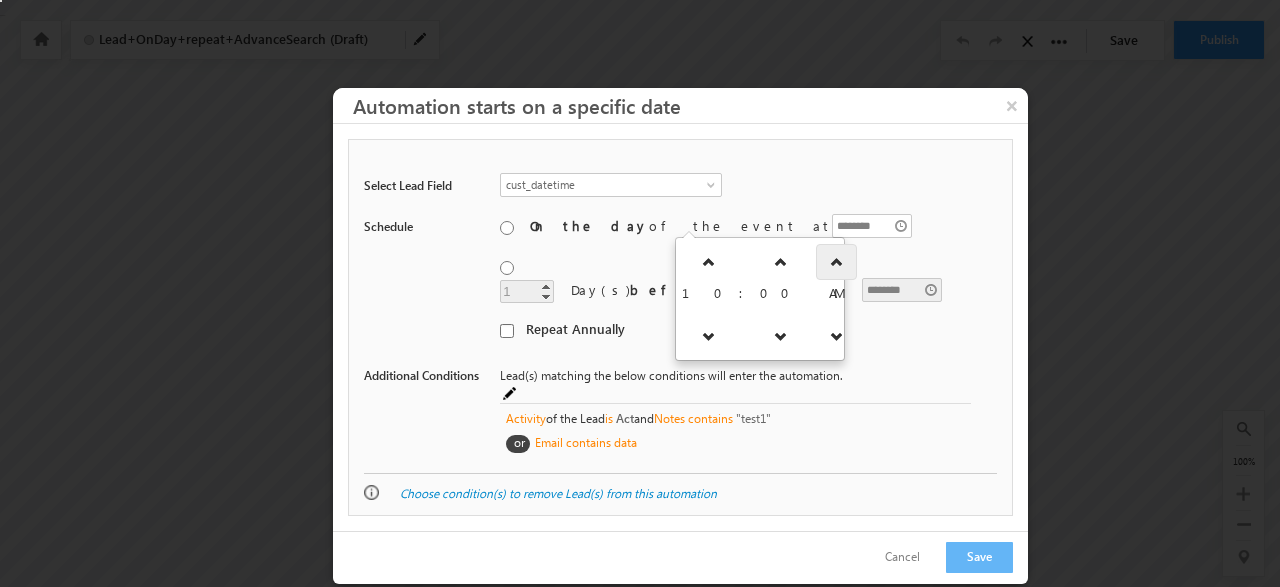 click at bounding box center [837, 262] 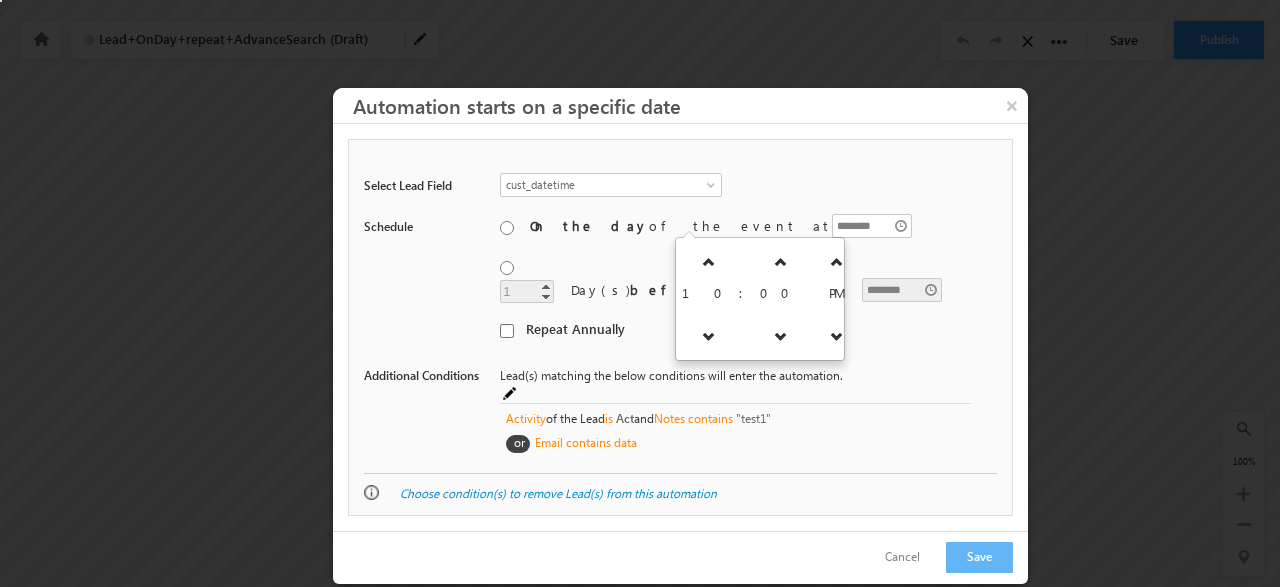 click on "On the day  of the event at
********" at bounding box center (735, 235) 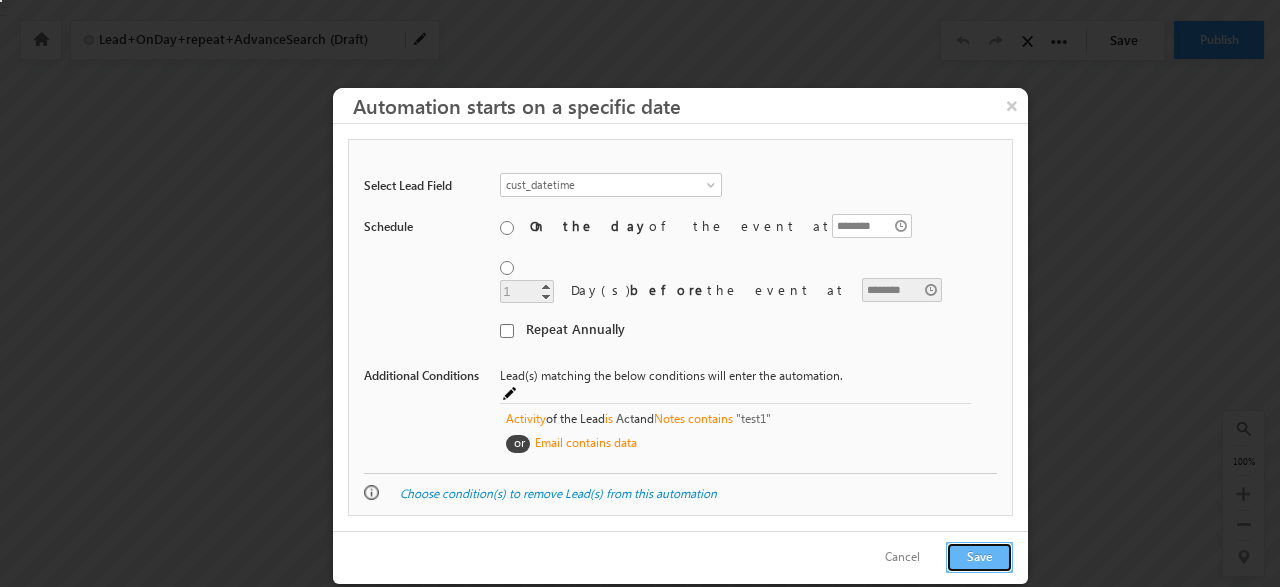 click on "Save" at bounding box center [979, 557] 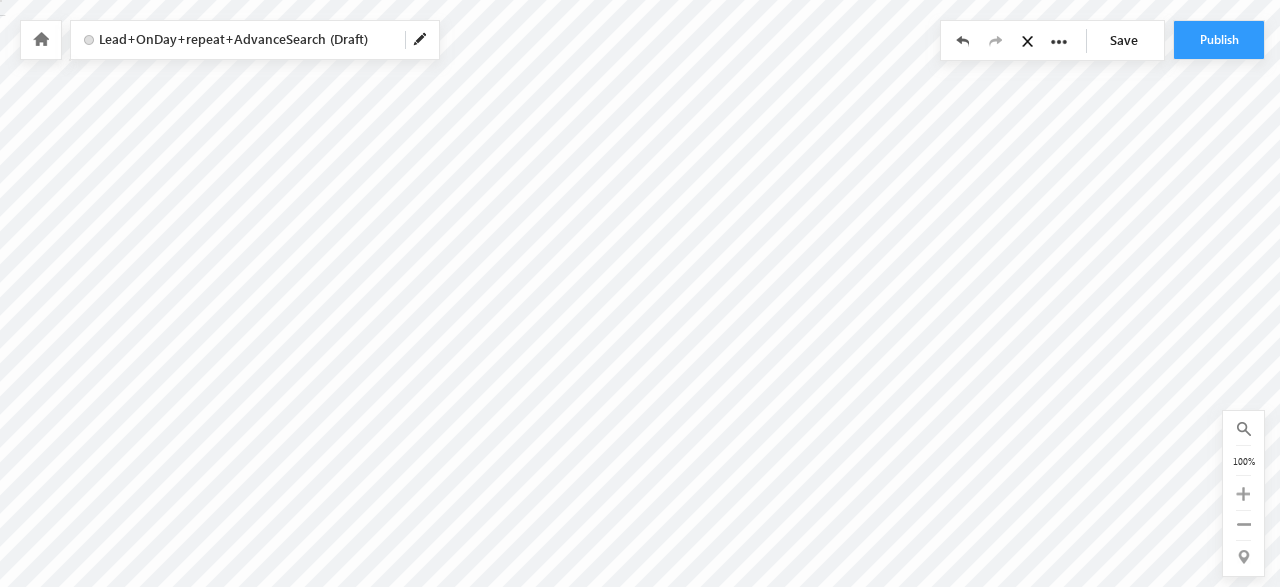 click on "Save" at bounding box center (1129, 40) 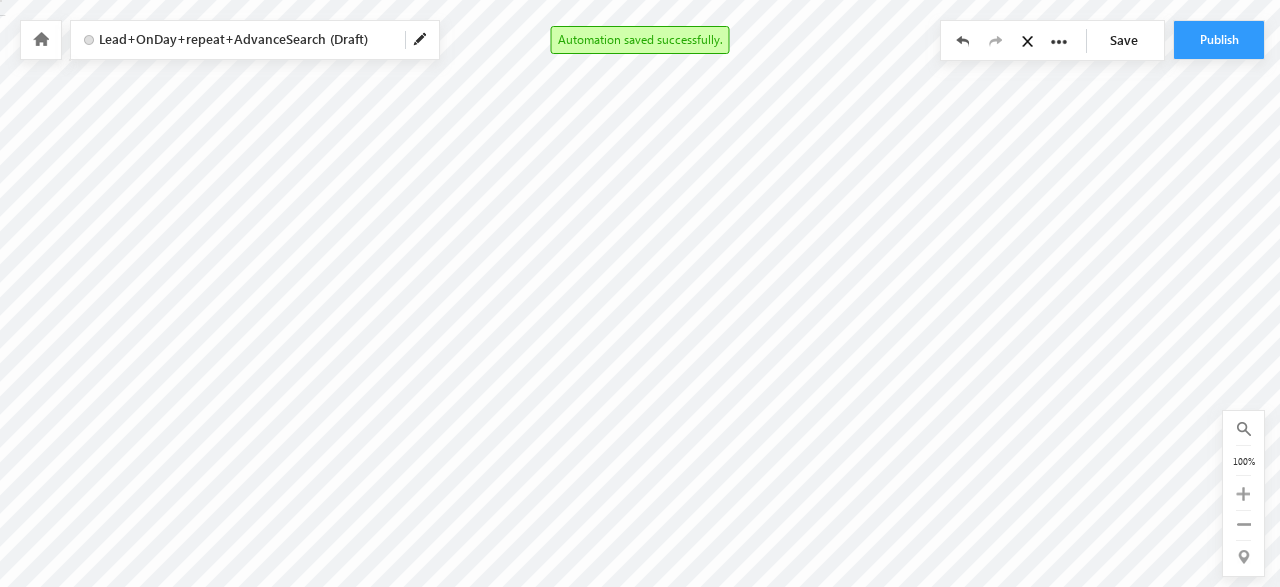 click on "Save" at bounding box center [1129, 40] 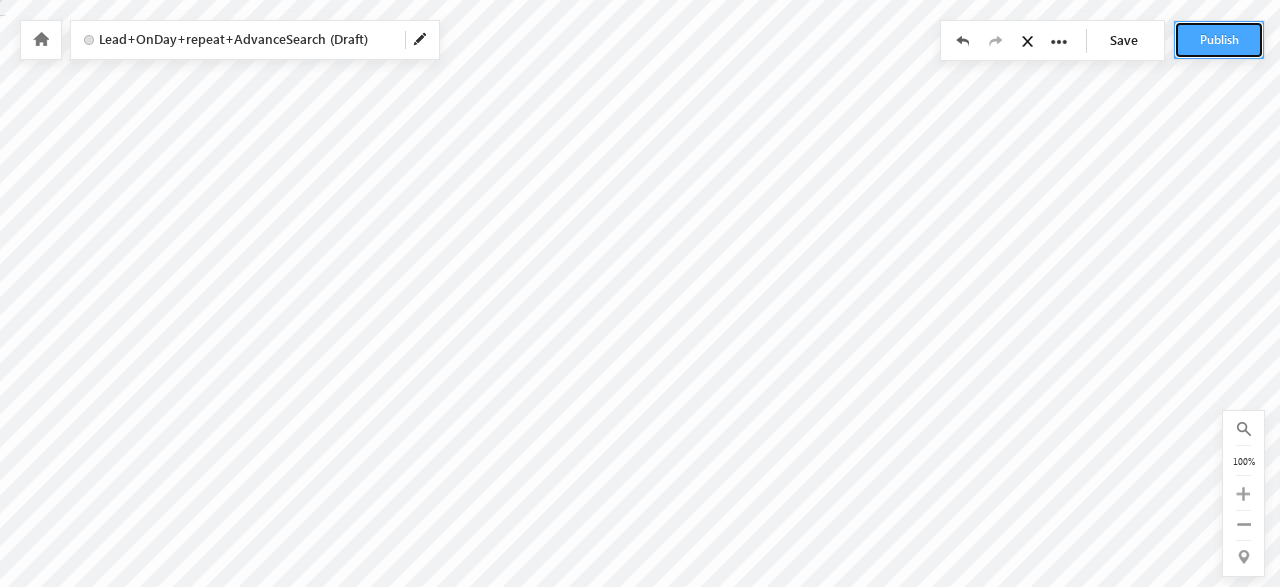 click on "Publish" at bounding box center [1219, 40] 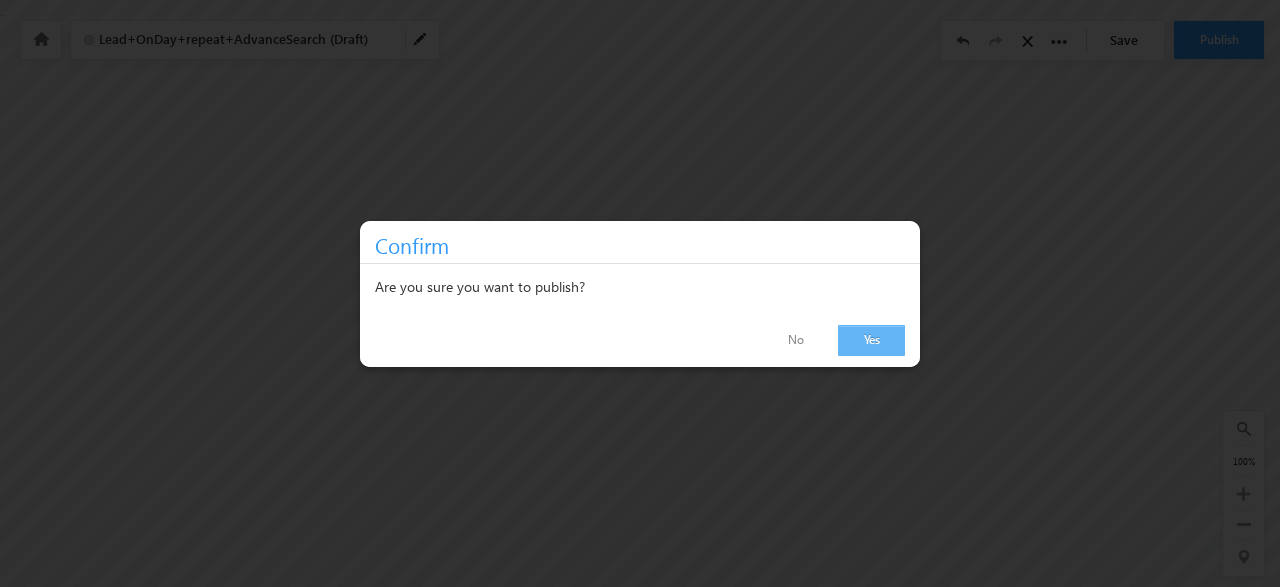 click on "Yes" at bounding box center [871, 340] 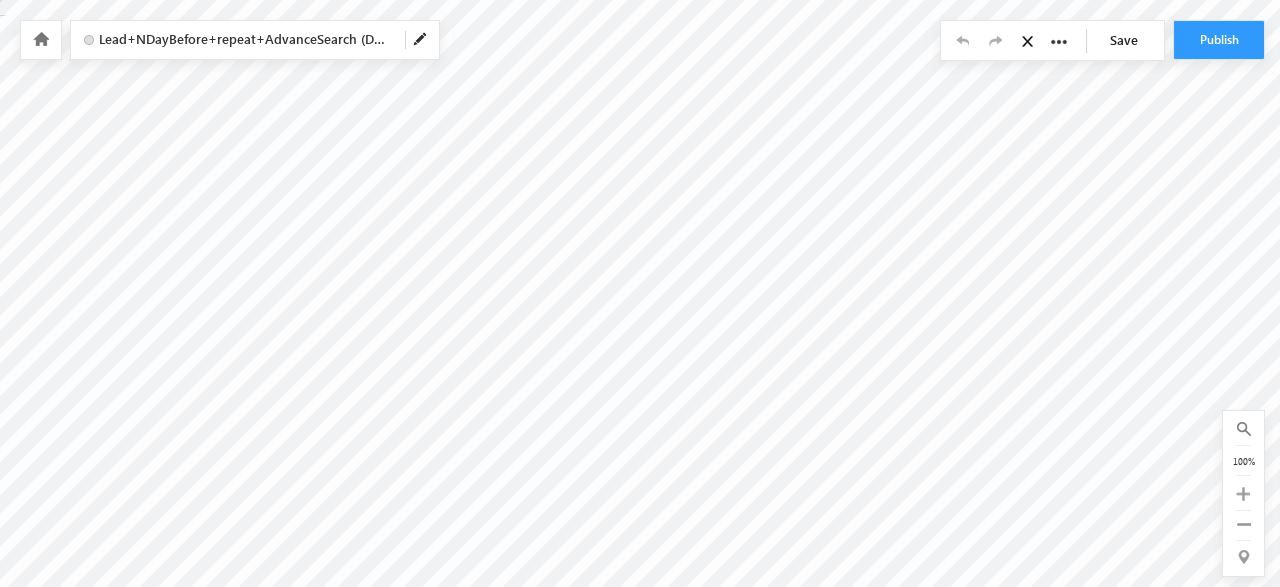 scroll, scrollTop: 0, scrollLeft: 0, axis: both 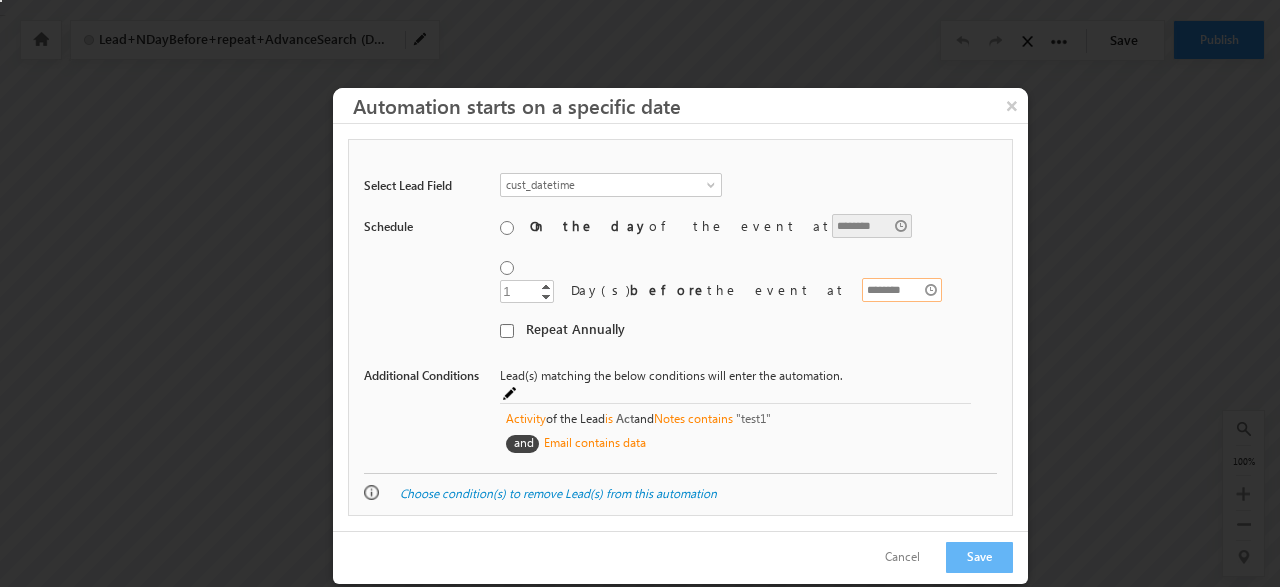 click on "********" at bounding box center [902, 290] 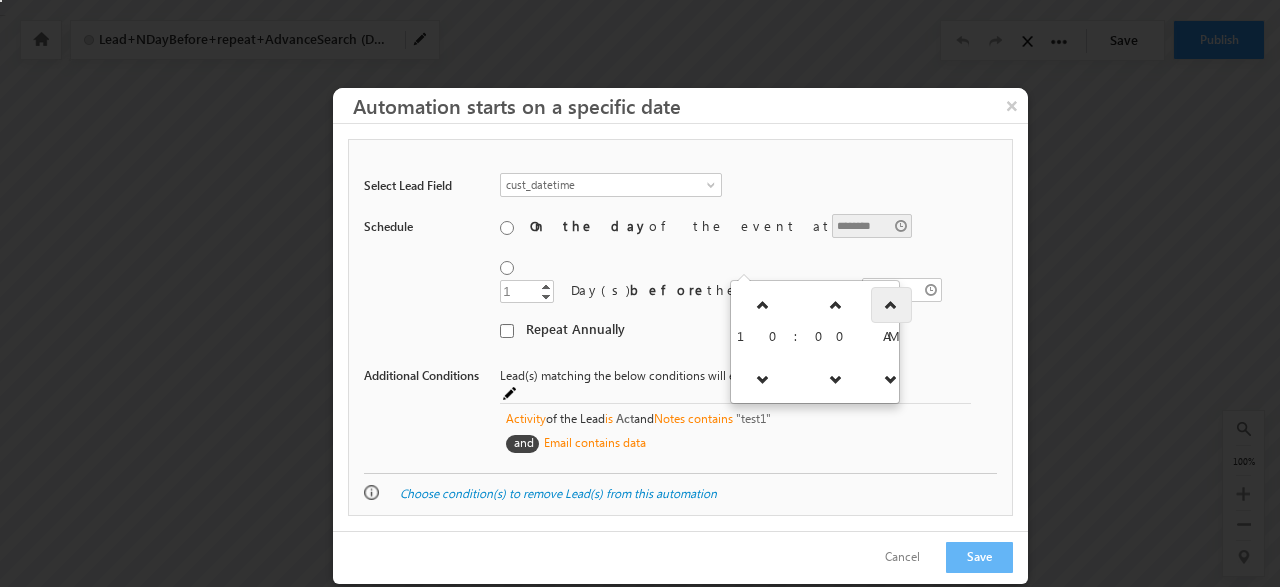click at bounding box center (891, 305) 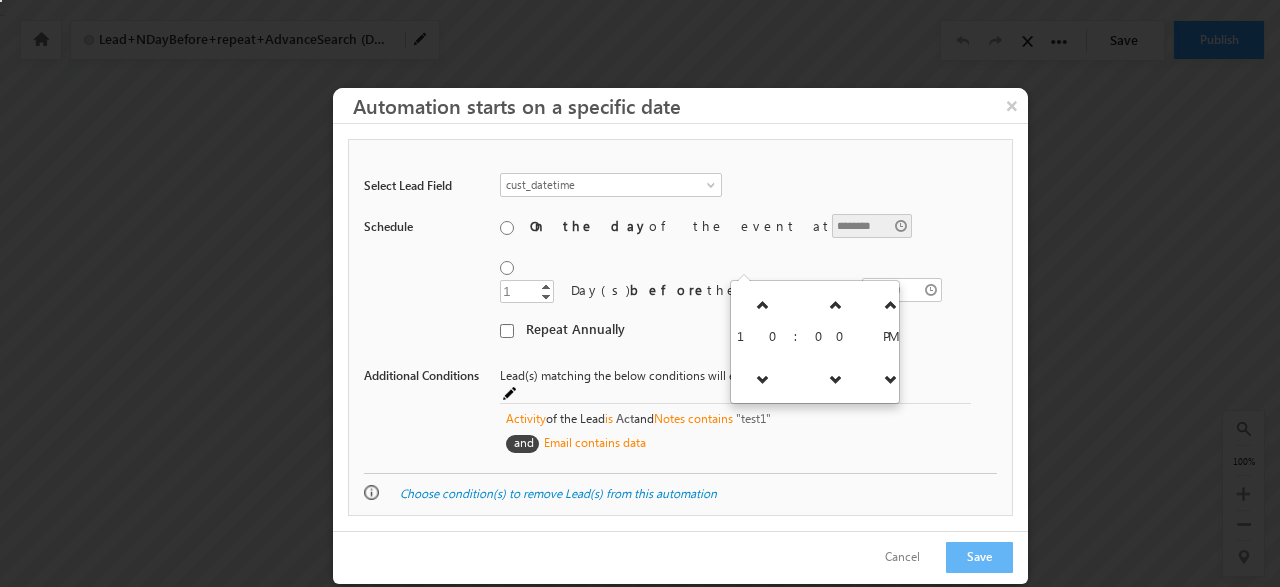 click on "Repeat Annually" at bounding box center [680, 334] 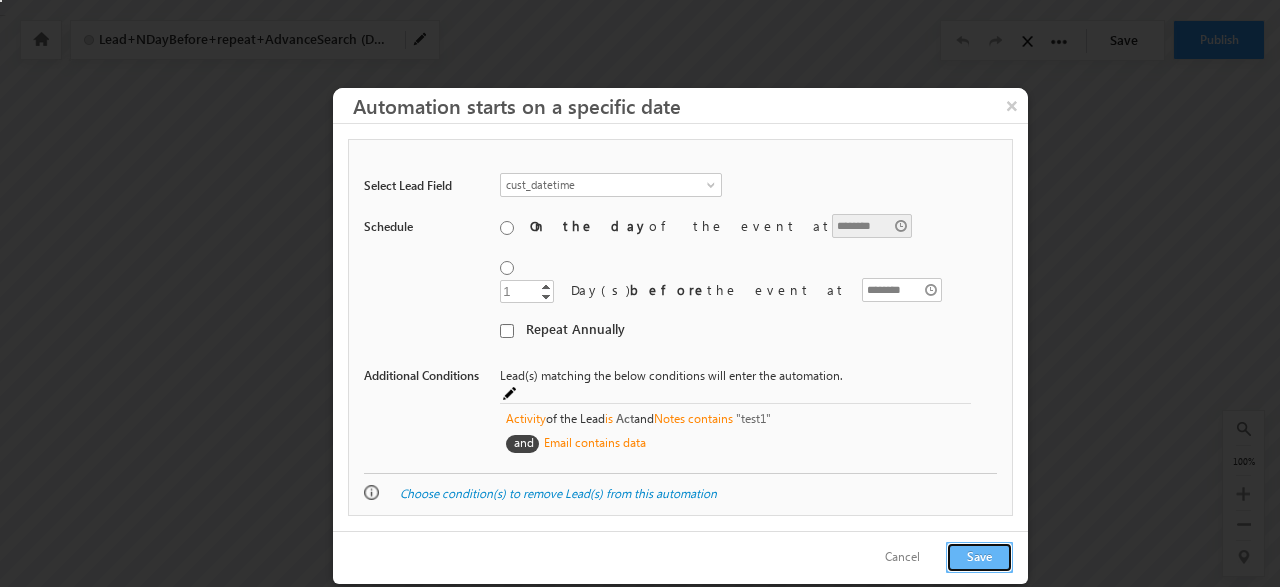click on "Save" at bounding box center (979, 557) 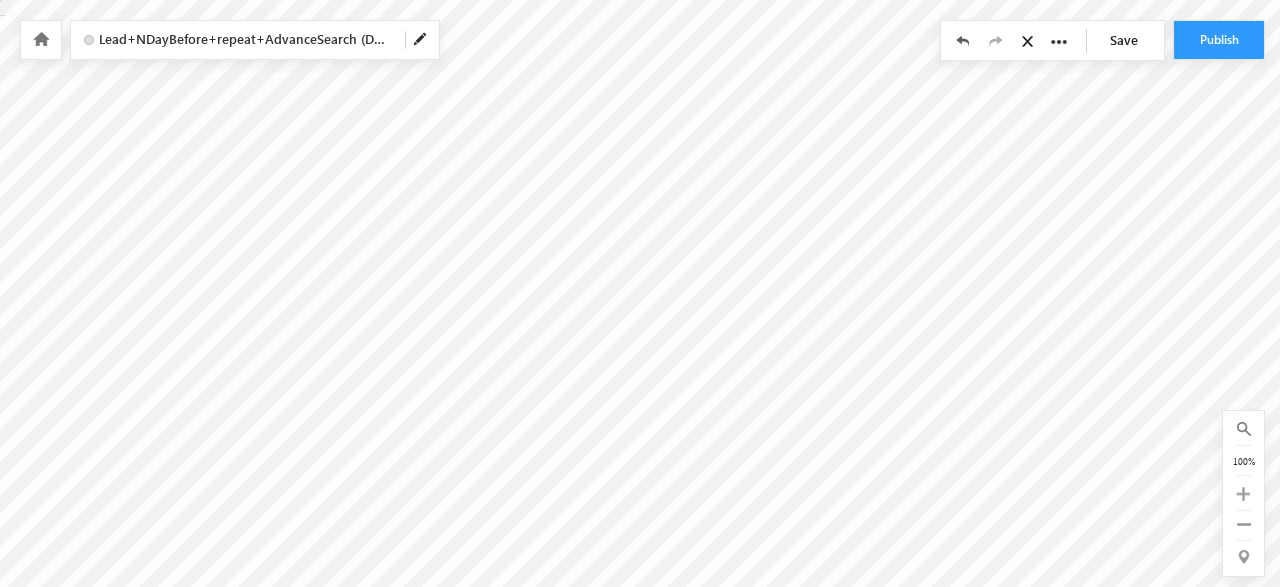 click on "Save" at bounding box center (1129, 40) 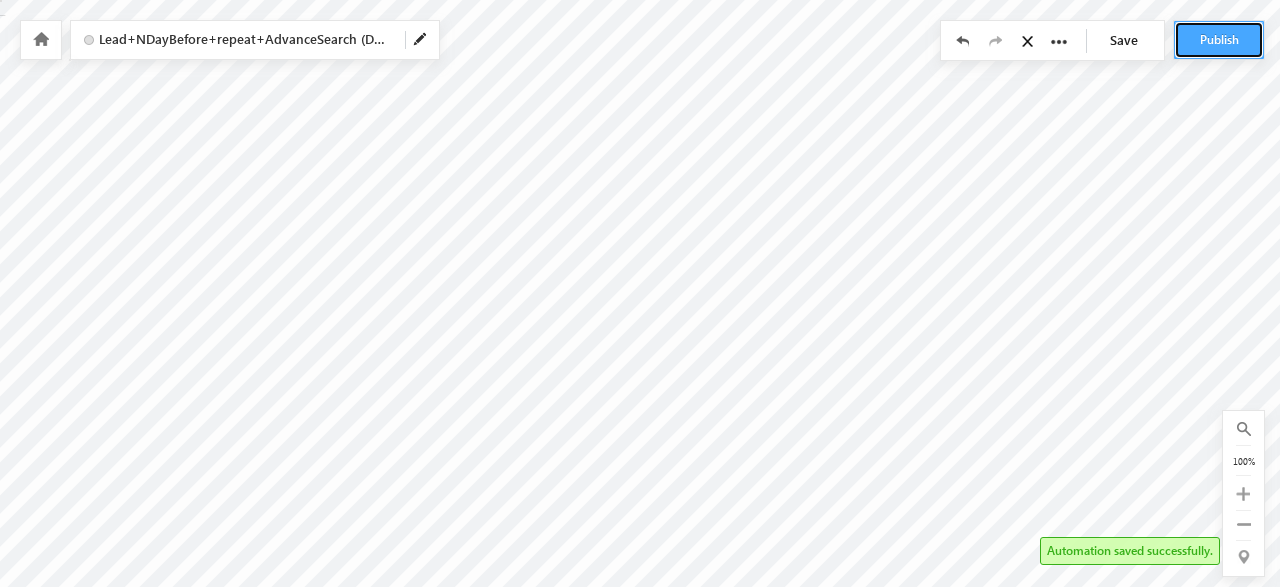 click on "Publish" at bounding box center [1219, 40] 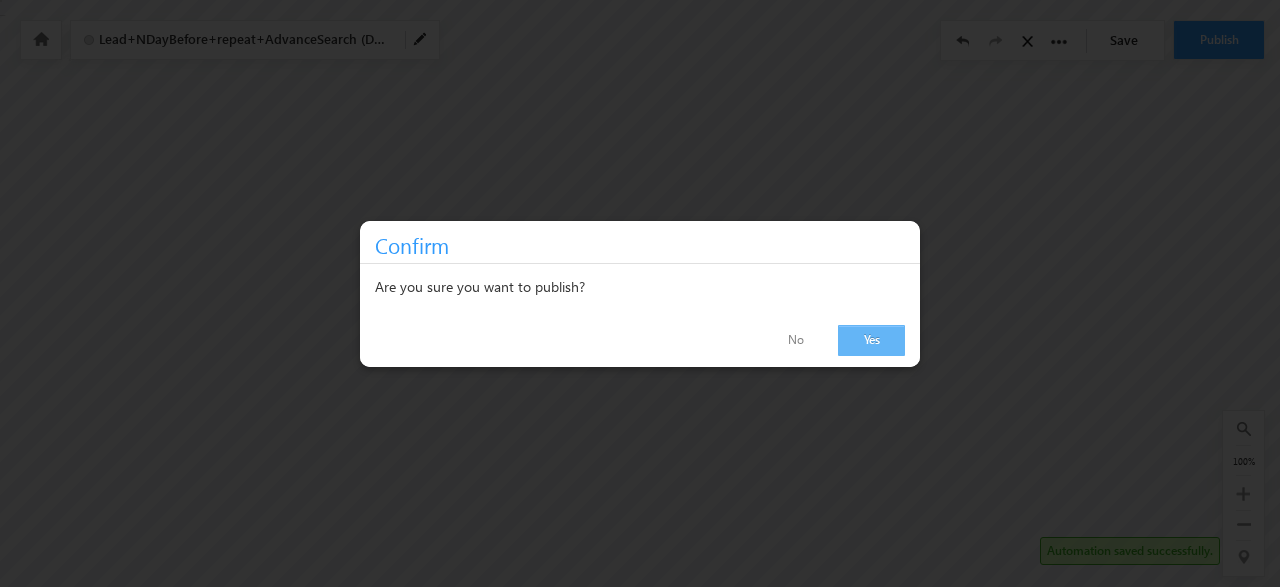 click on "Yes" at bounding box center (871, 340) 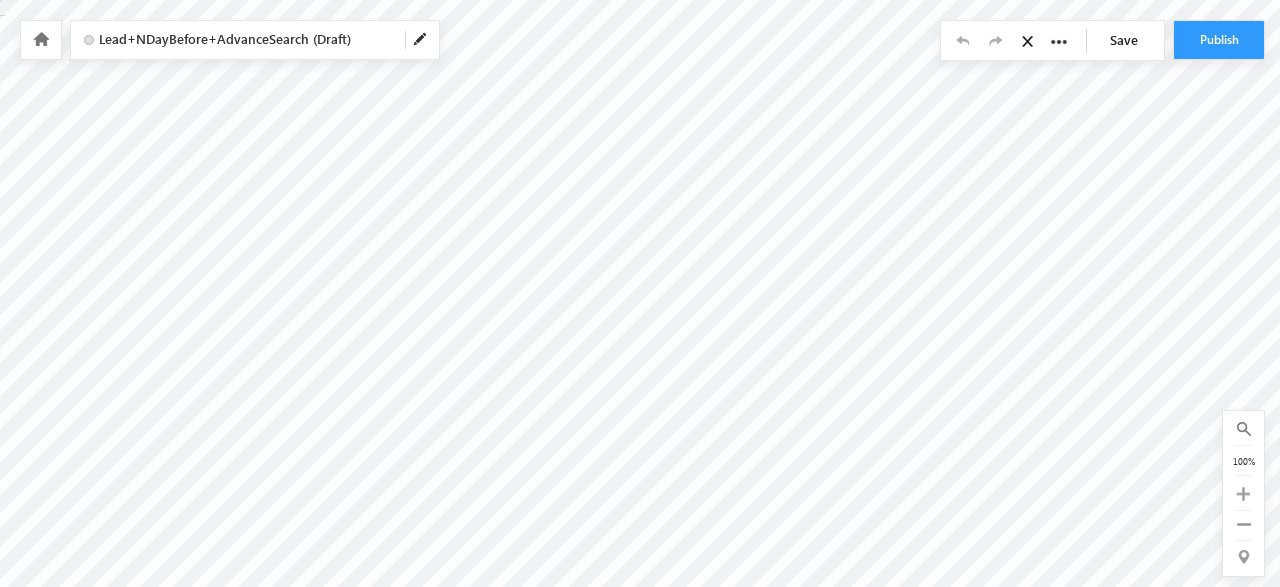scroll, scrollTop: 0, scrollLeft: 0, axis: both 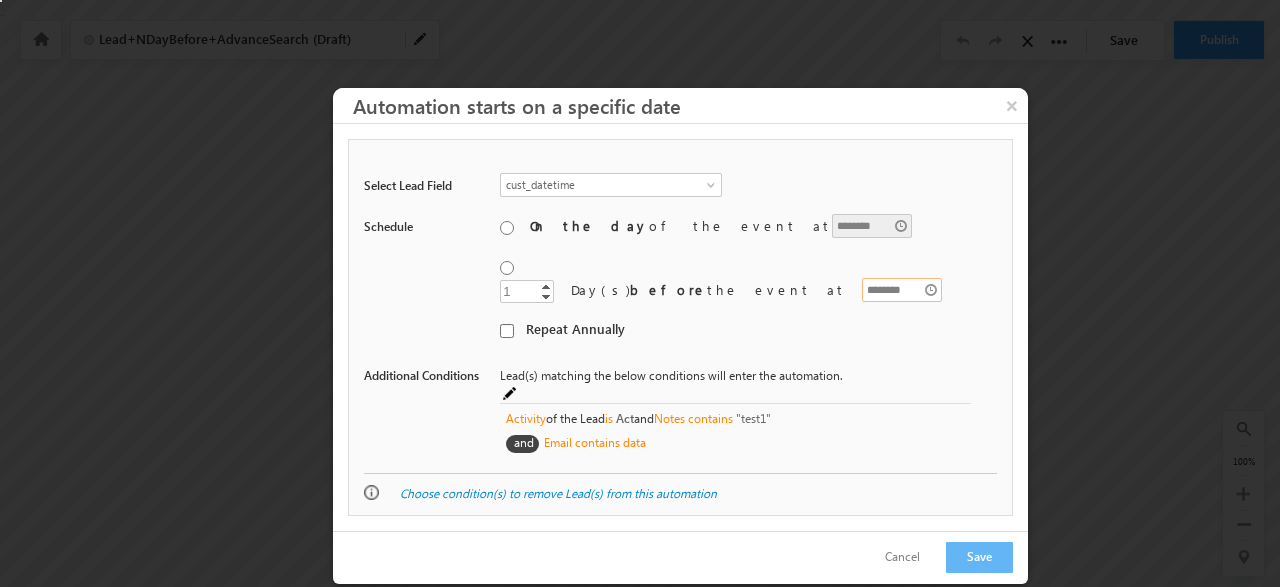 click on "********" at bounding box center (902, 290) 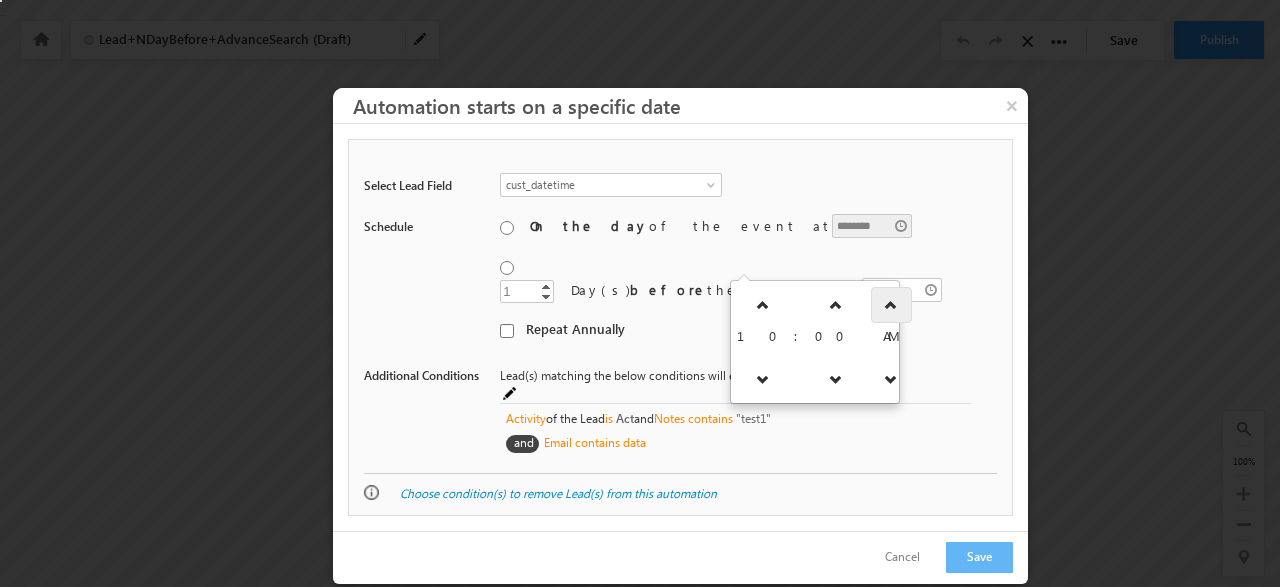 click at bounding box center [891, 305] 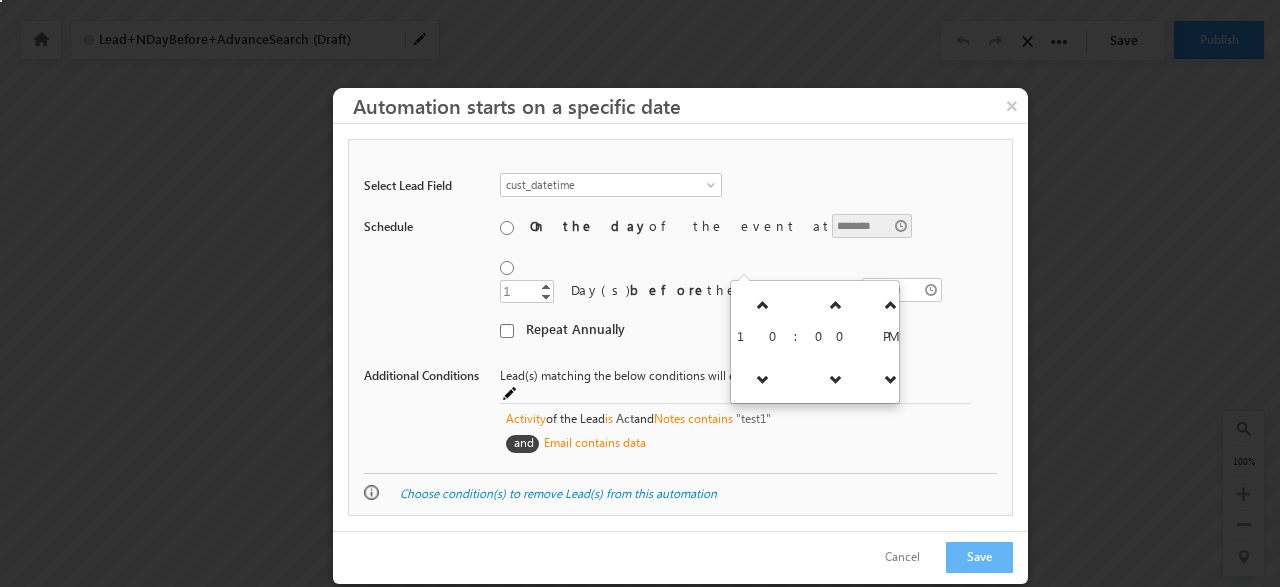 click on "1 * Increment Decrement
Day(s)  before  the event at
********" at bounding box center [735, 286] 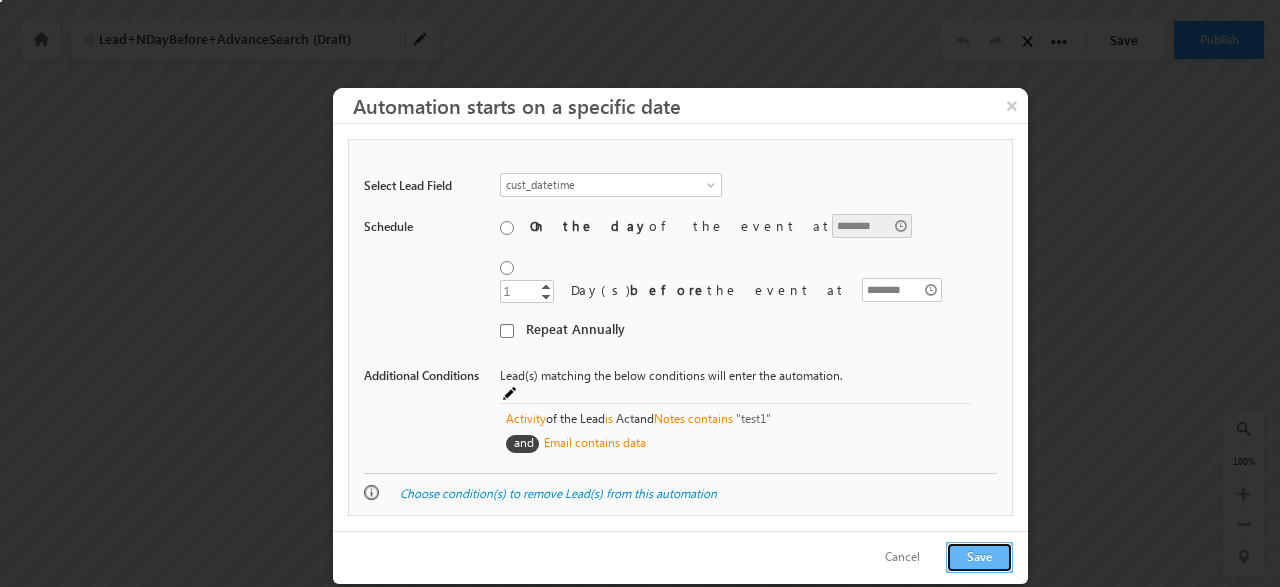 click on "Save" at bounding box center (979, 557) 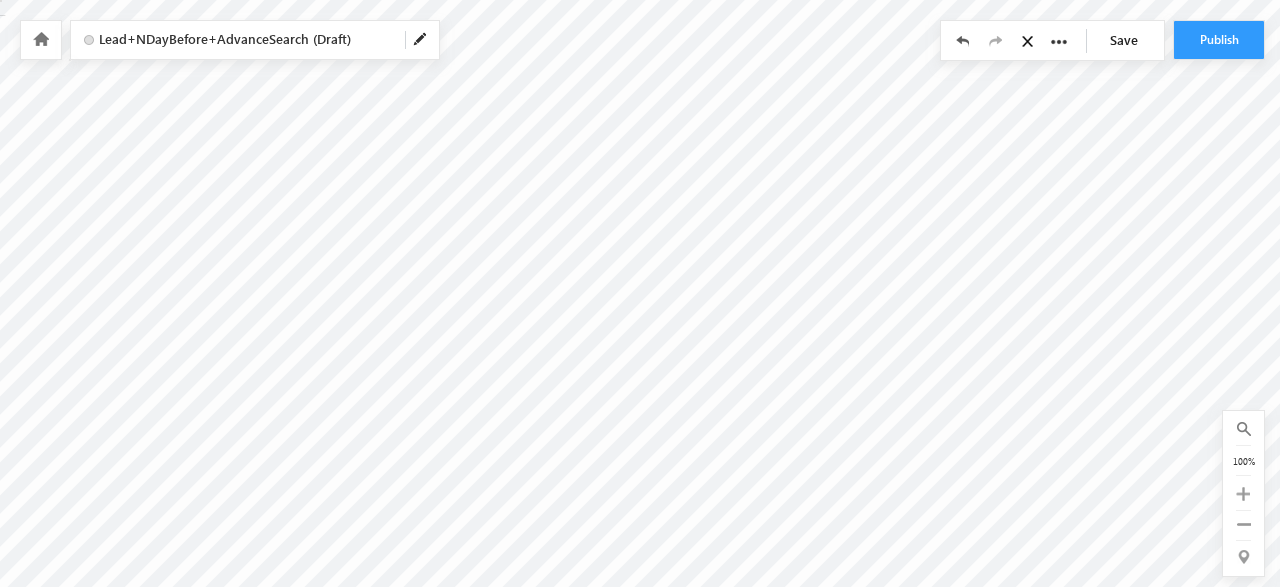 click on "Save" at bounding box center (1129, 40) 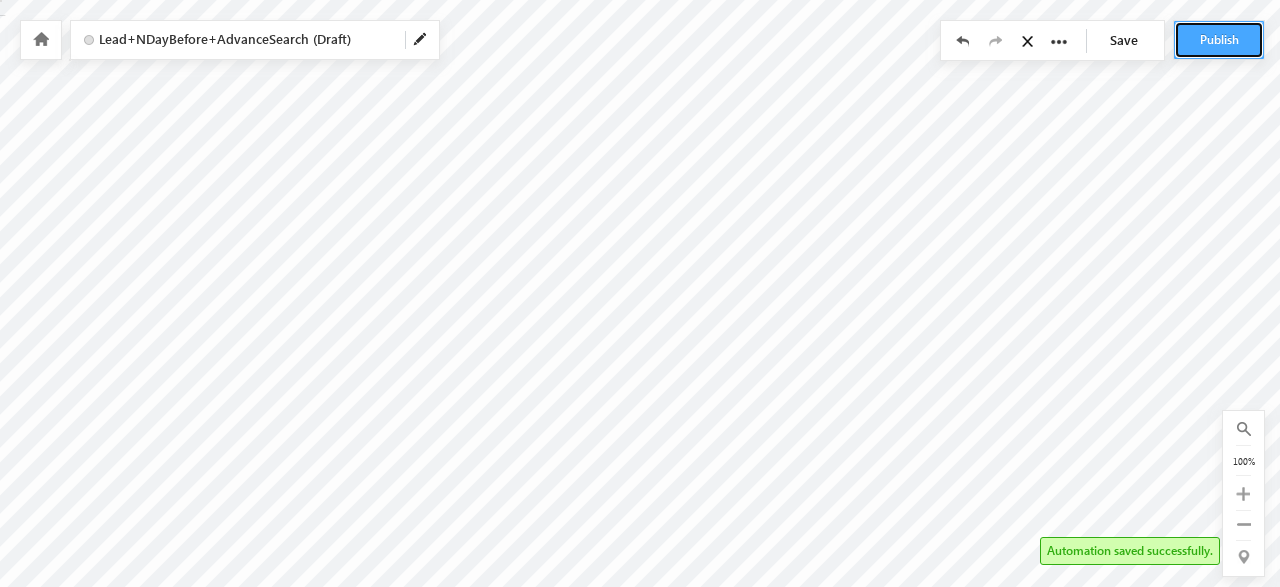 click on "Publish" at bounding box center [1219, 40] 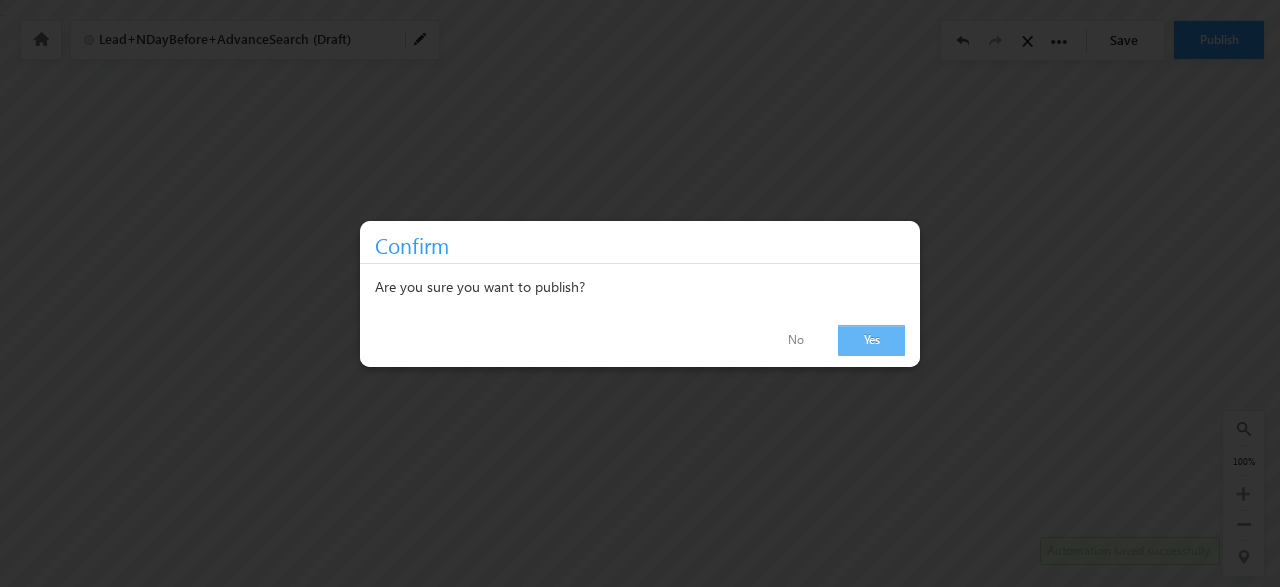 click on "Yes" at bounding box center (871, 340) 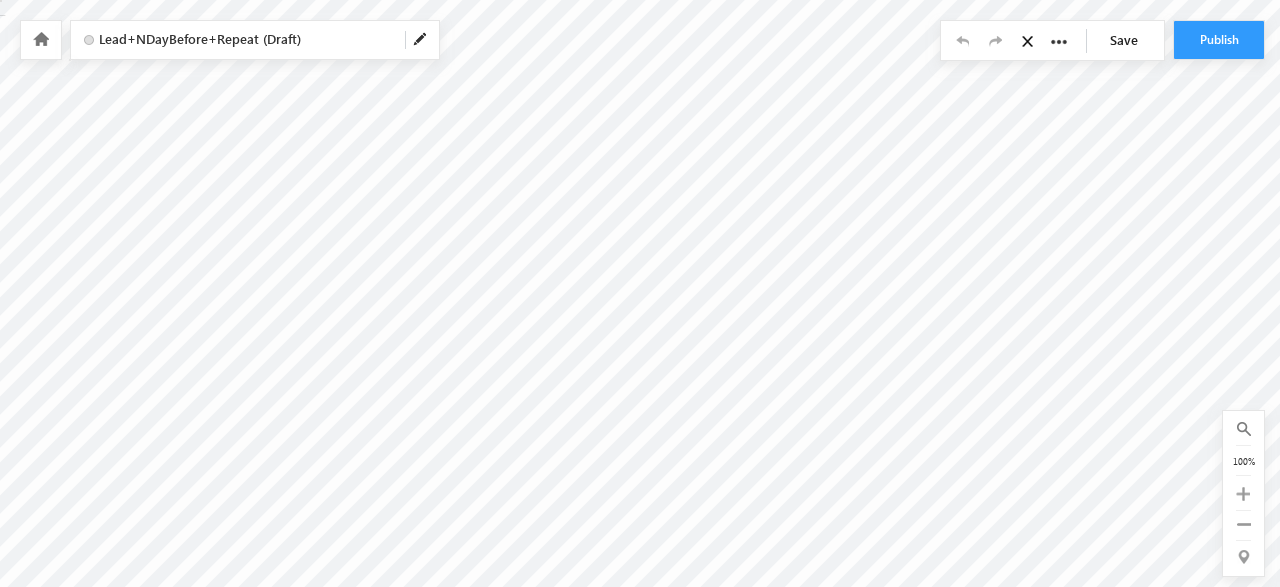 scroll, scrollTop: 0, scrollLeft: 0, axis: both 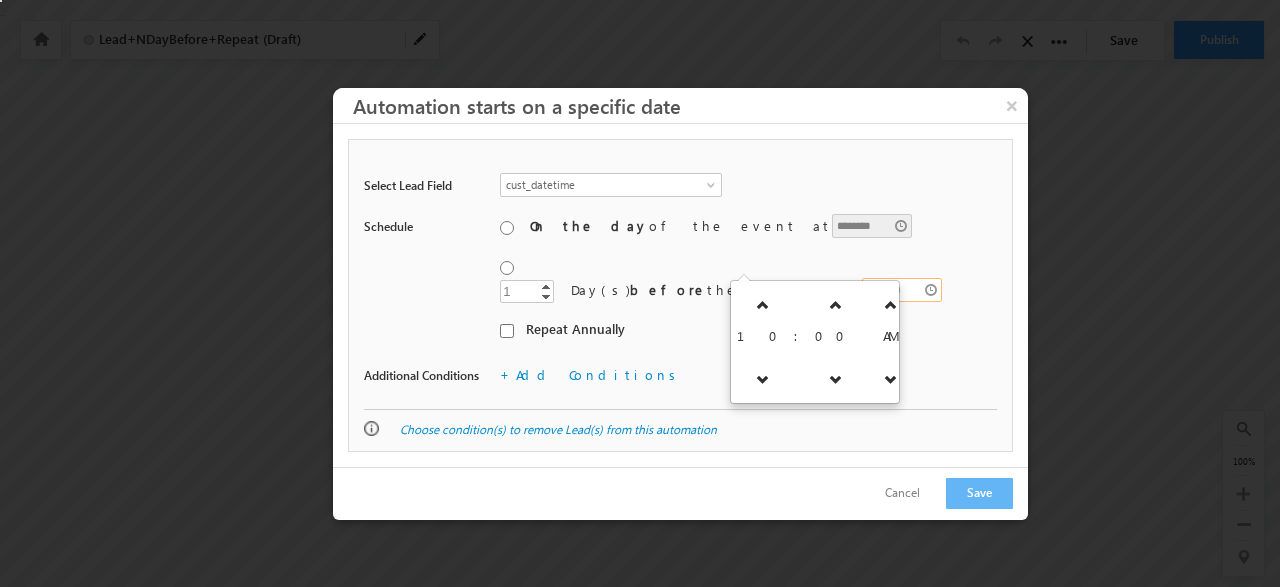 click on "********" at bounding box center [902, 290] 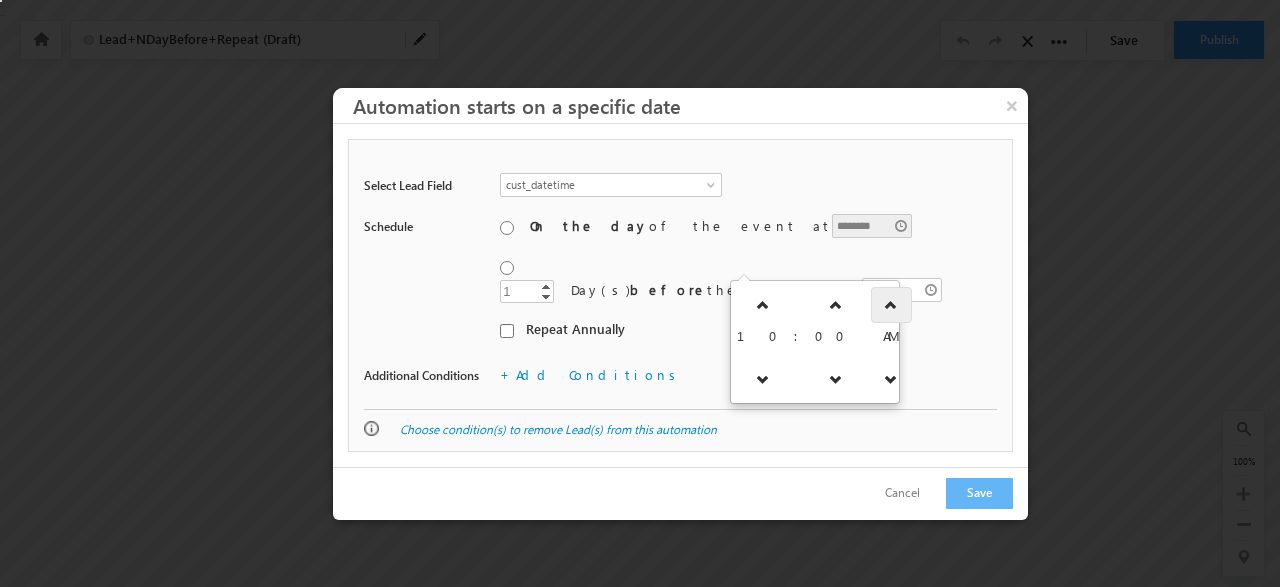 click at bounding box center (891, 305) 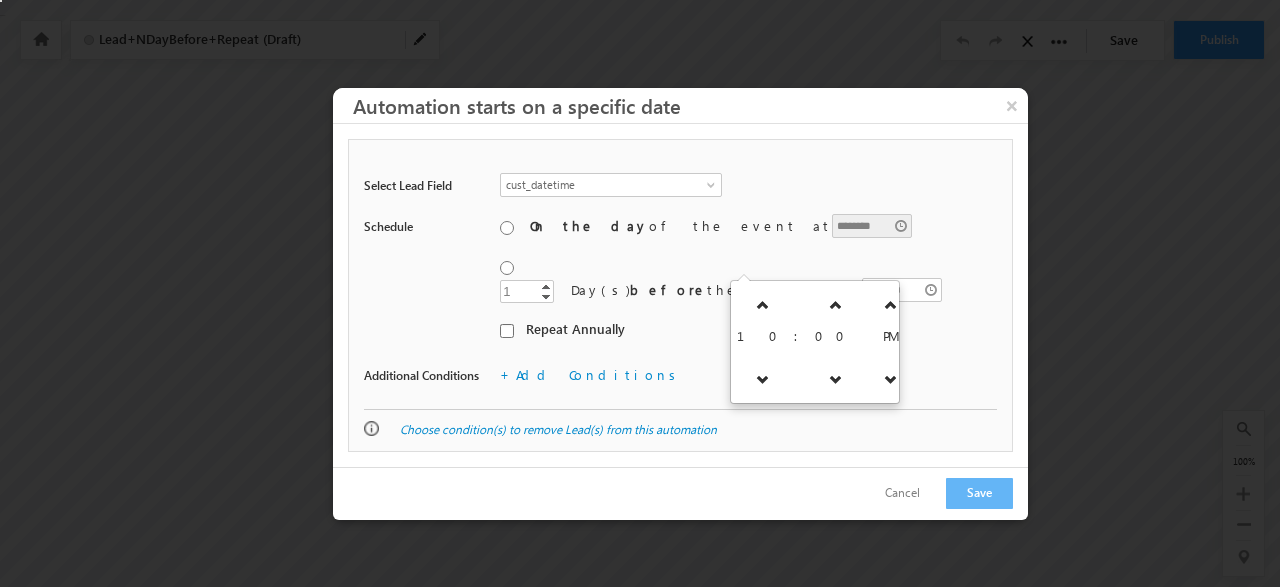 click on "**********" at bounding box center (680, 274) 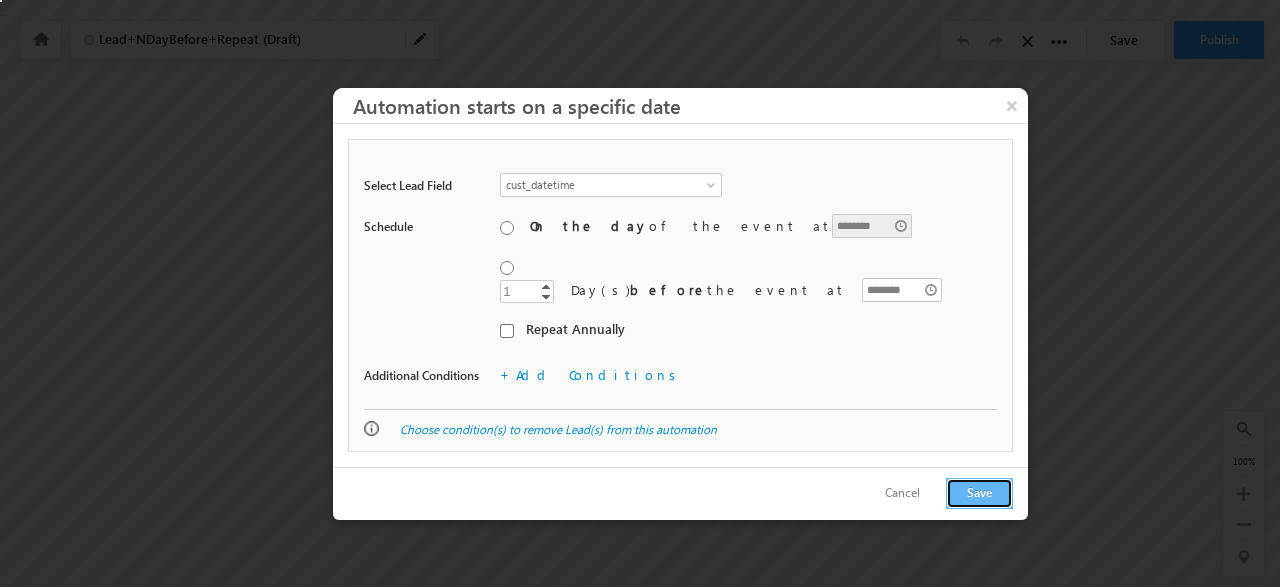 click on "Save" at bounding box center (979, 493) 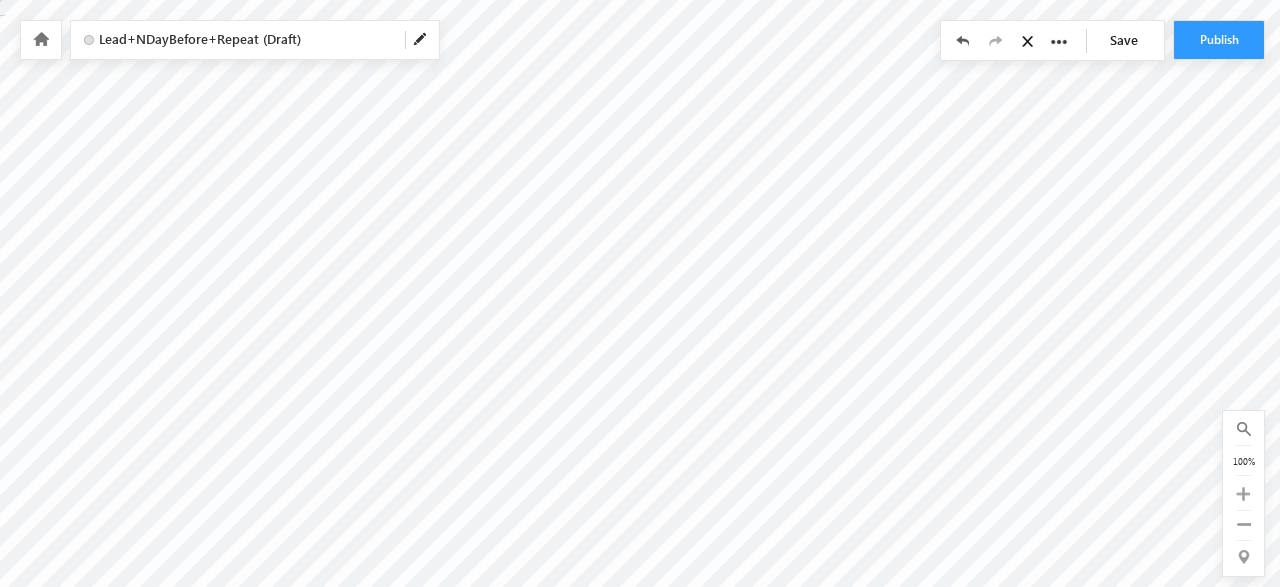 click on "Save" at bounding box center [1129, 40] 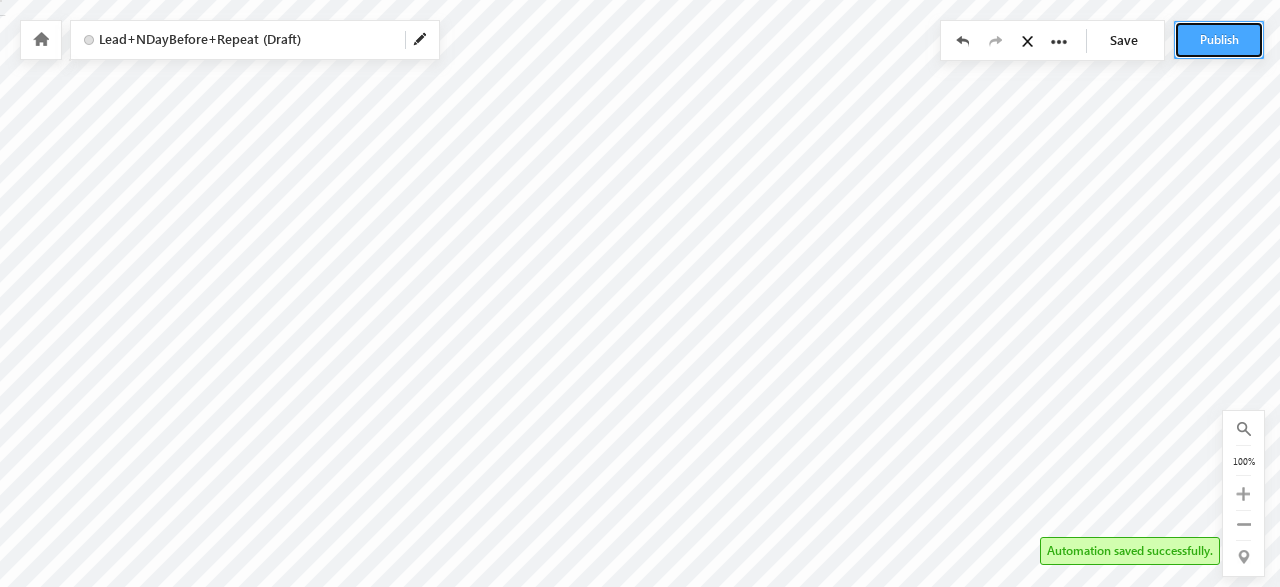 click on "Publish" at bounding box center [1219, 40] 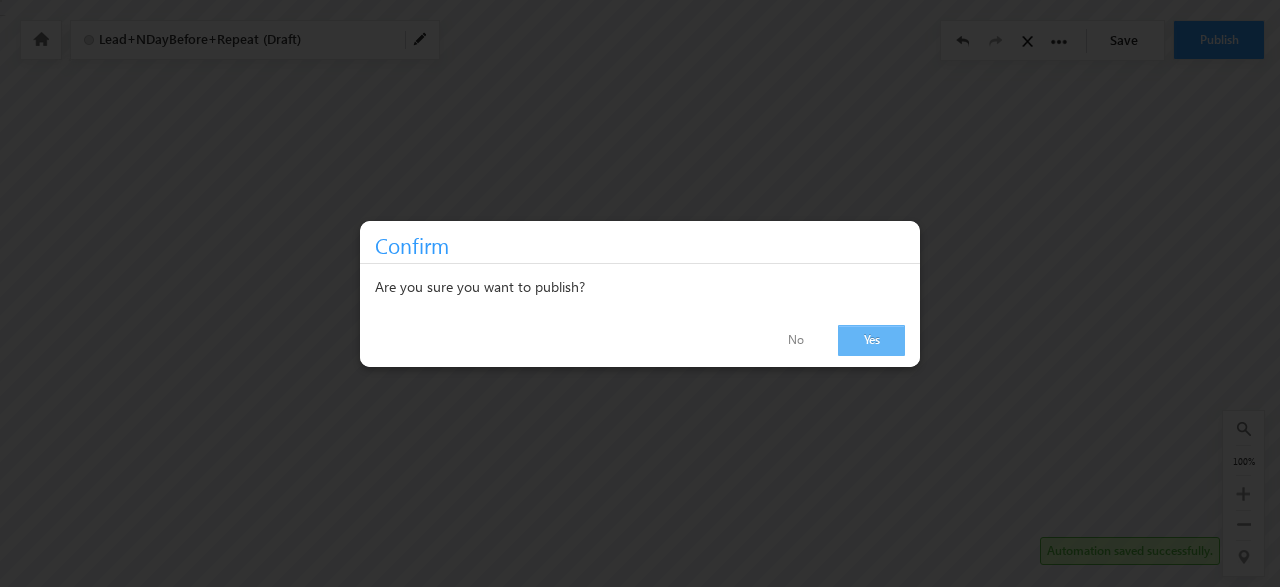 click on "Yes" at bounding box center (871, 340) 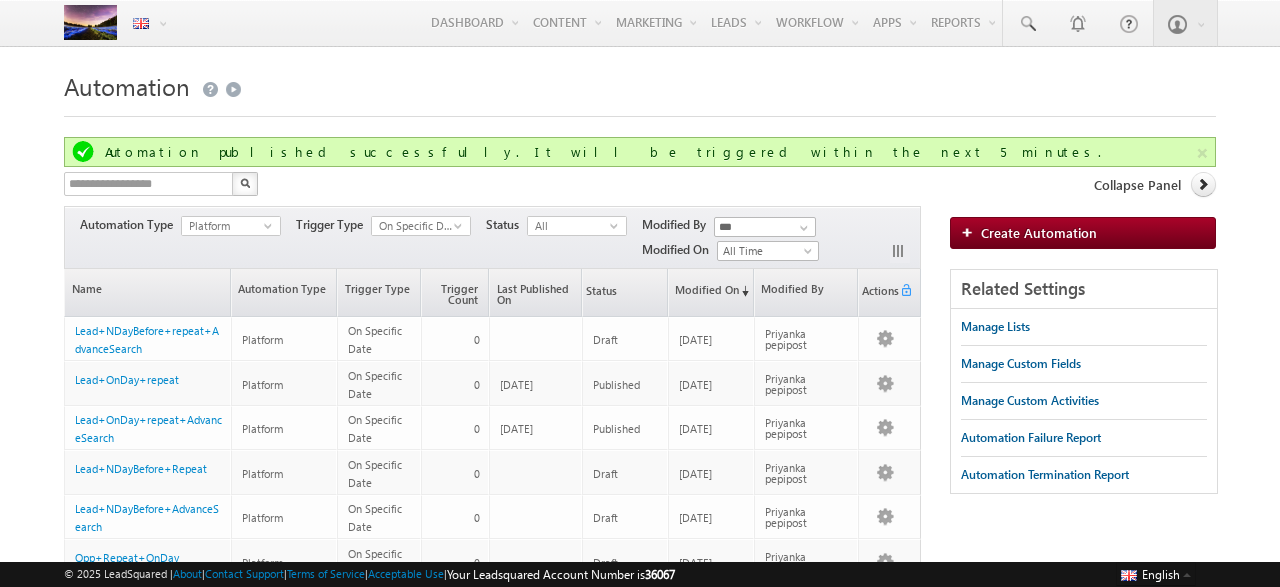 scroll, scrollTop: 0, scrollLeft: 0, axis: both 